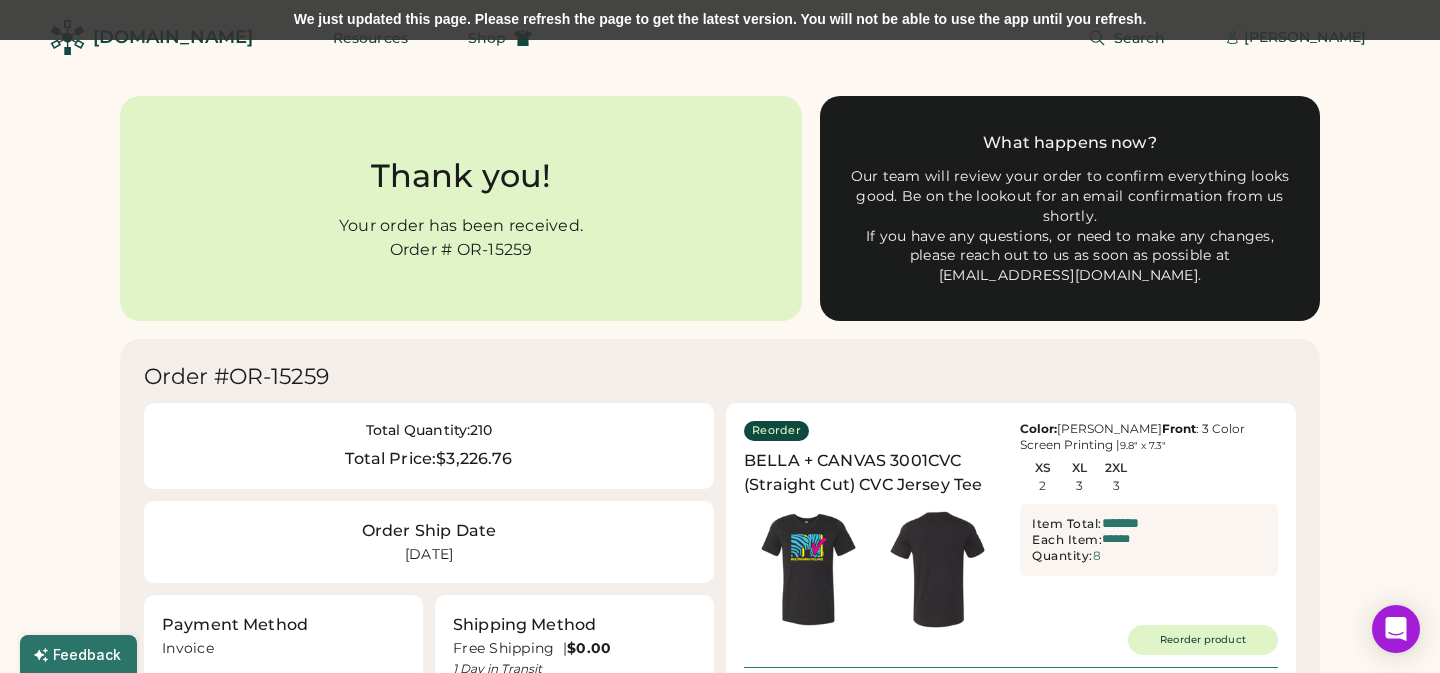 scroll, scrollTop: 538, scrollLeft: 0, axis: vertical 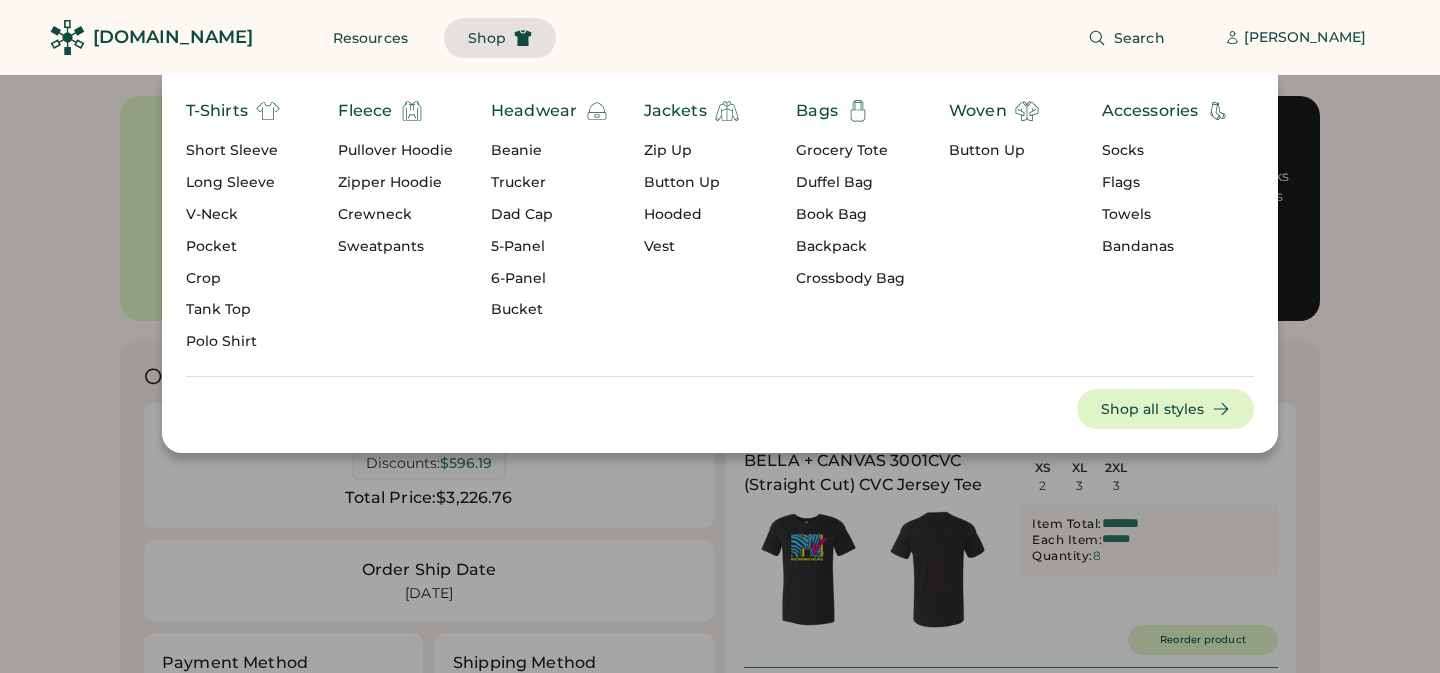 type on "*******" 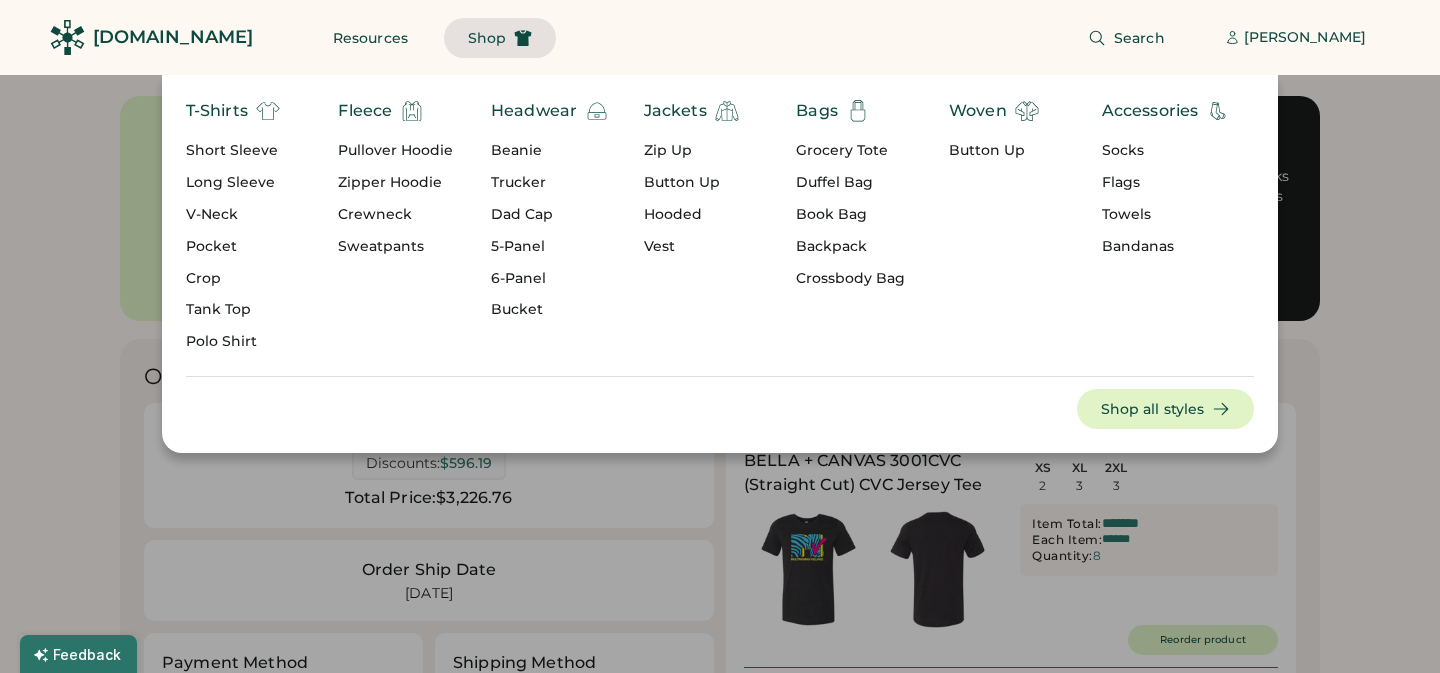 scroll, scrollTop: 0, scrollLeft: 0, axis: both 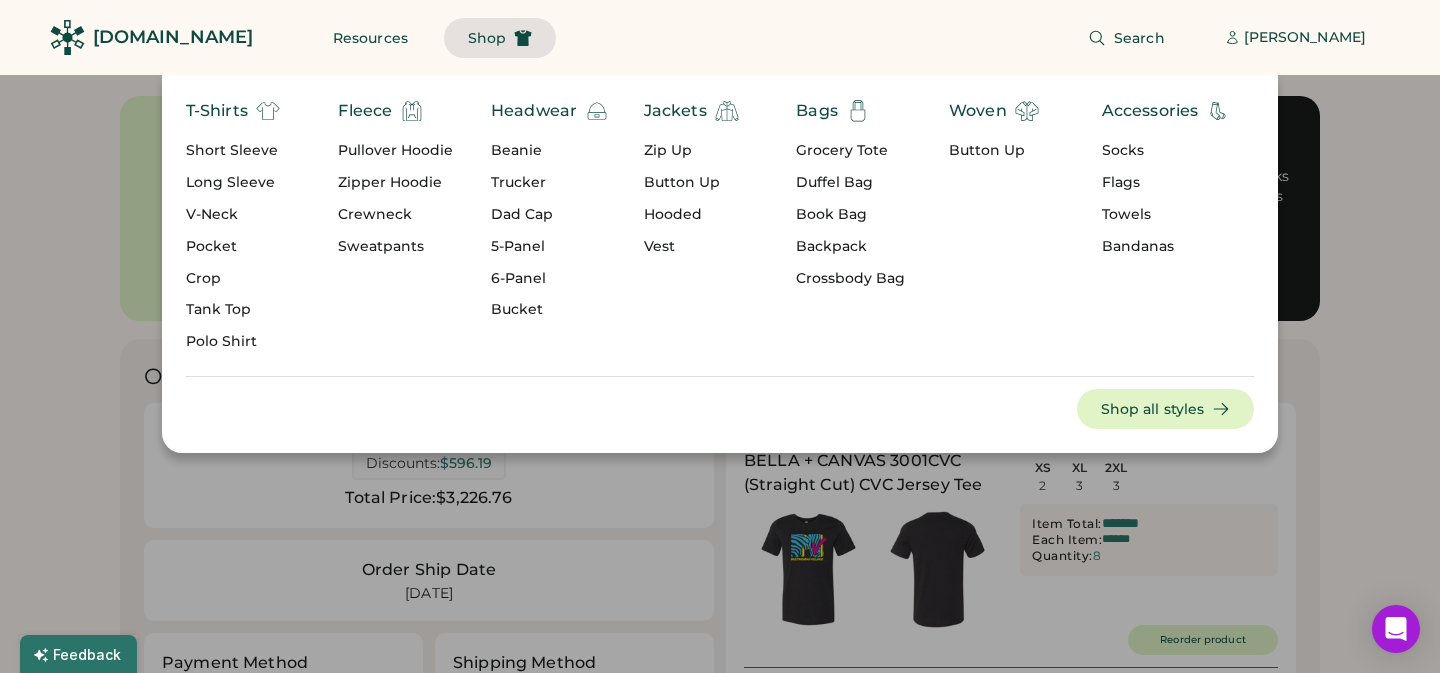 click on "Tank Top" at bounding box center (233, 310) 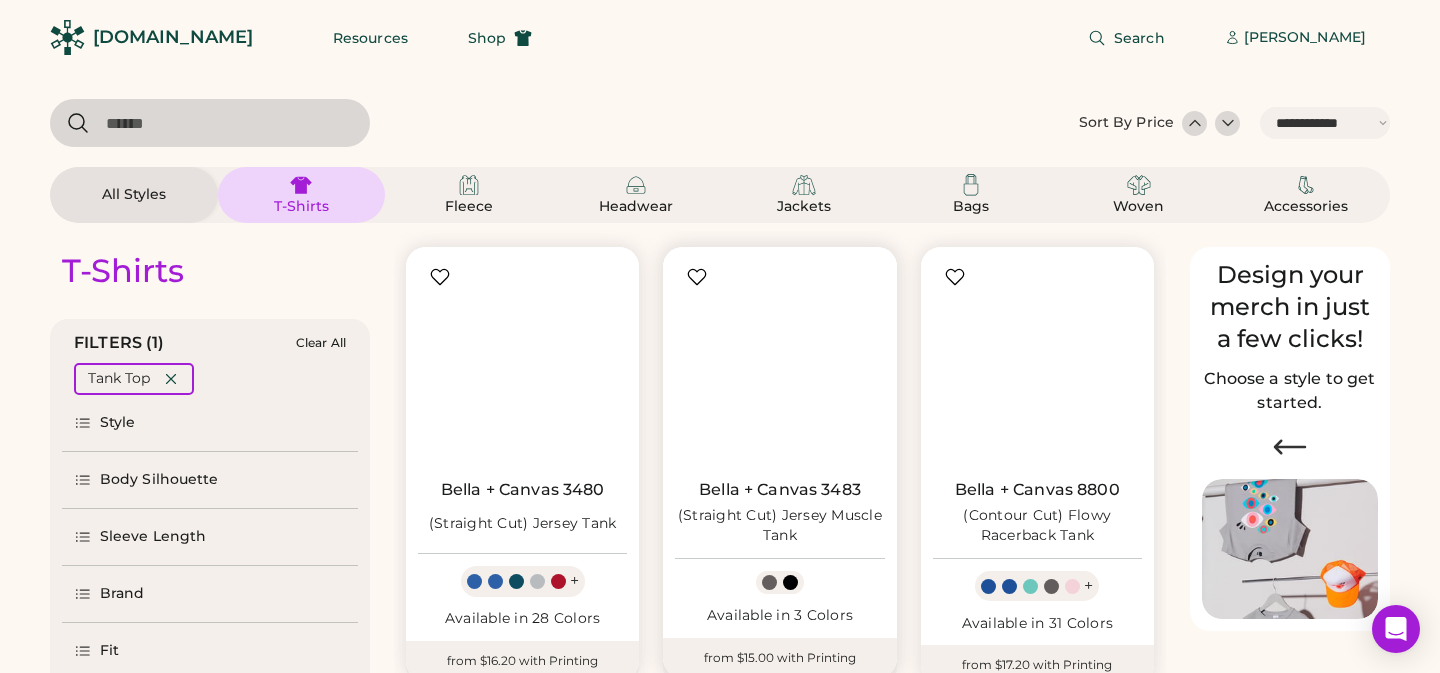 select on "*****" 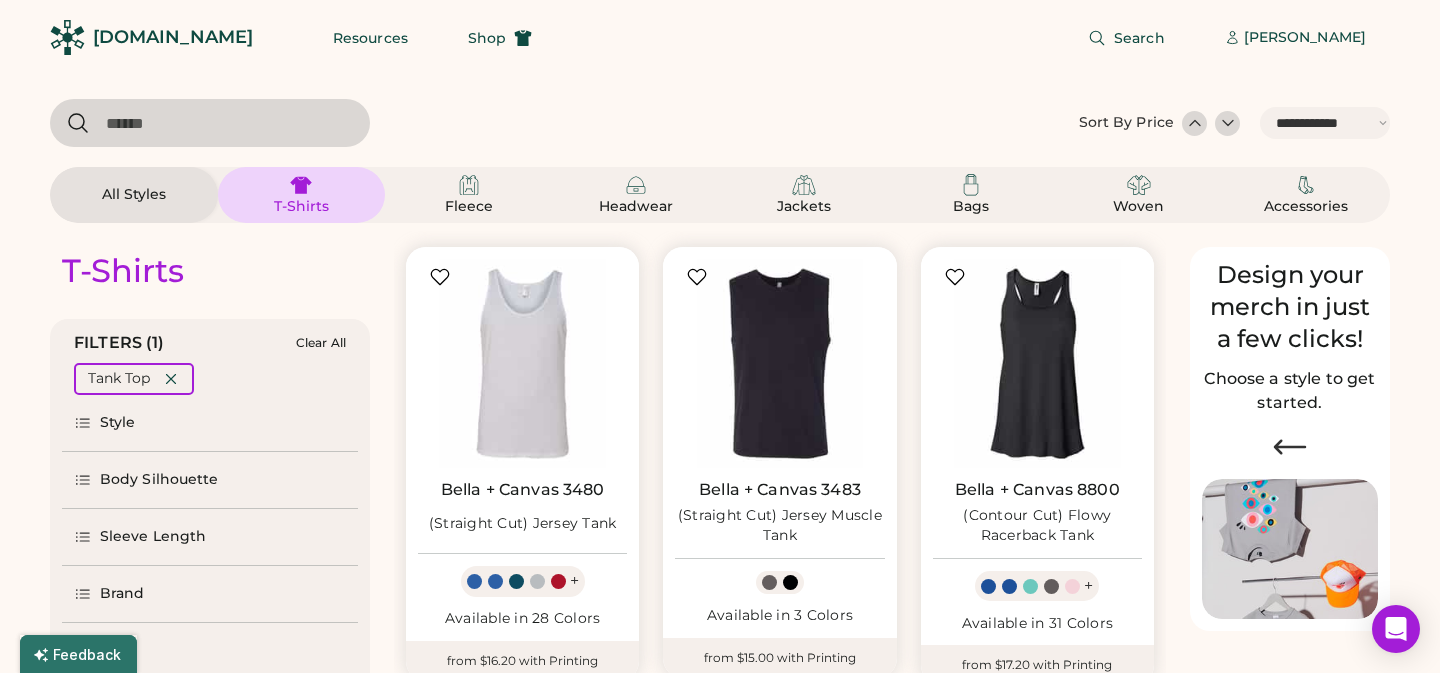 scroll, scrollTop: 518, scrollLeft: 0, axis: vertical 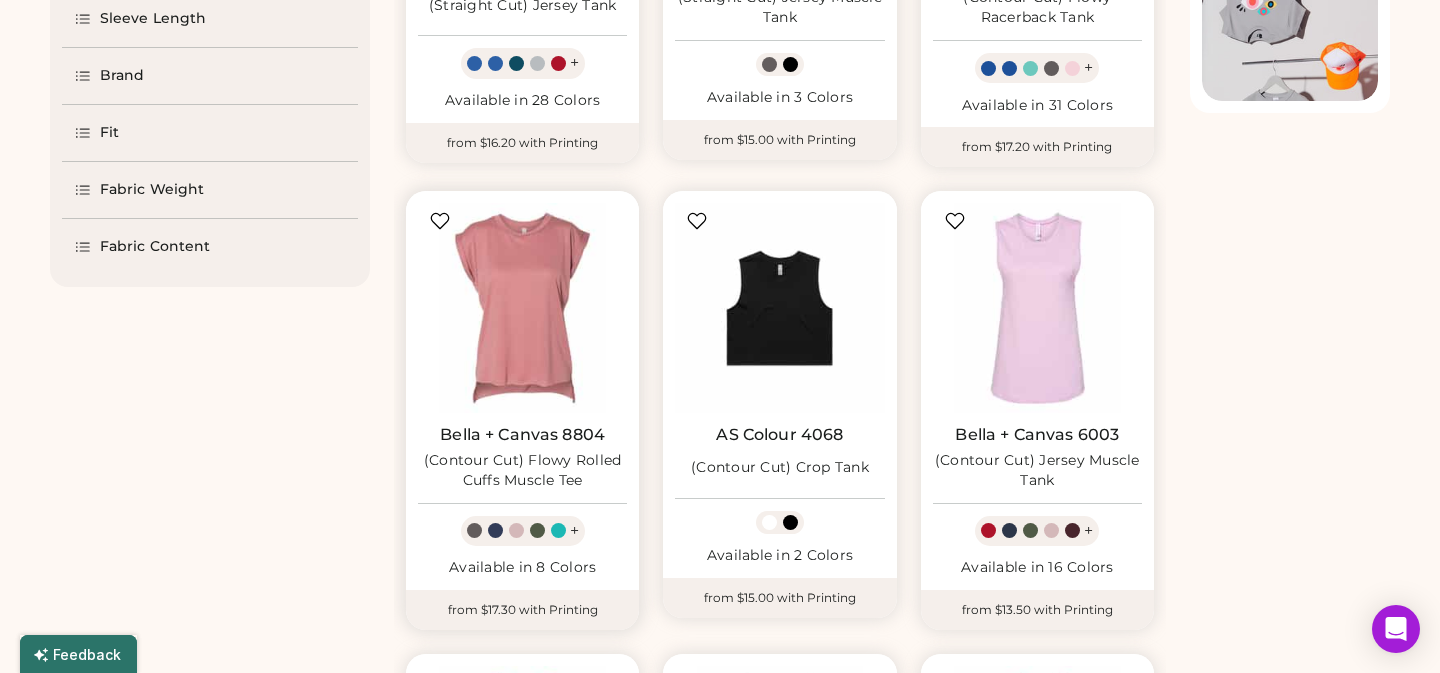 click at bounding box center (522, 307) 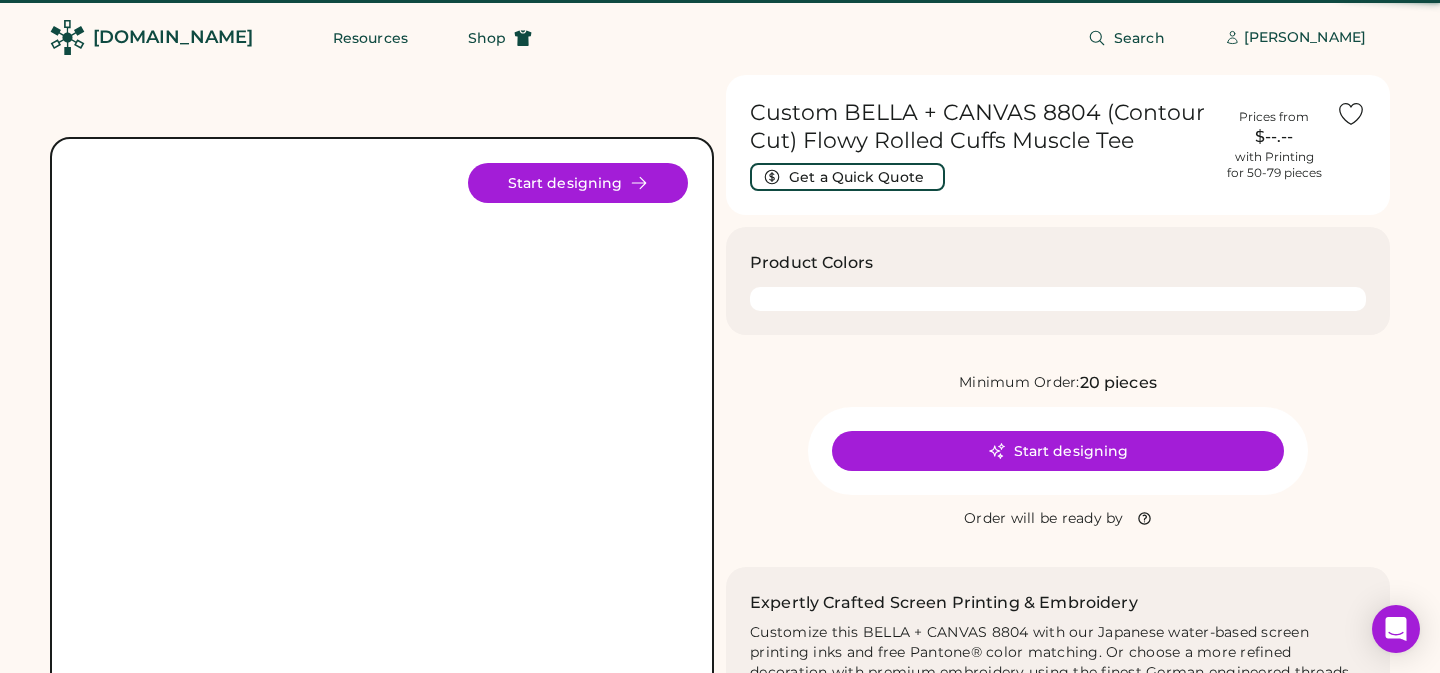 scroll, scrollTop: 0, scrollLeft: 0, axis: both 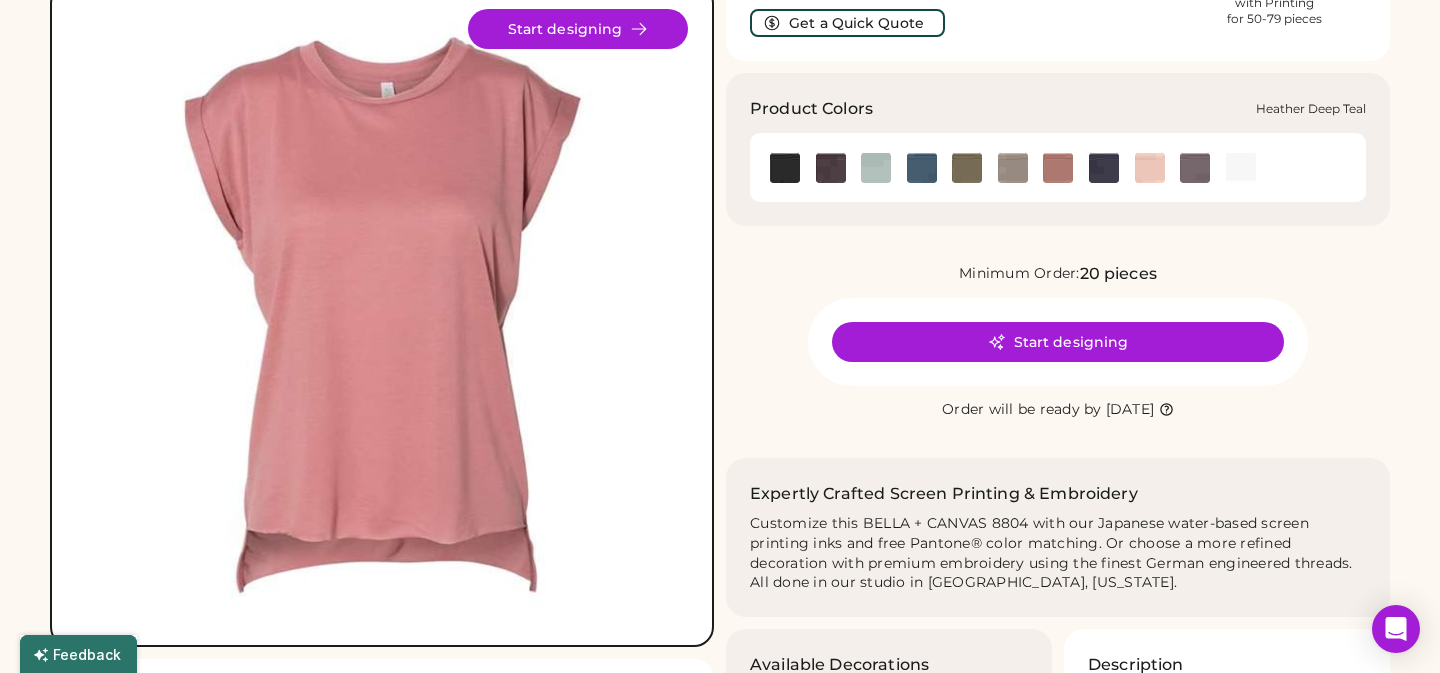 click 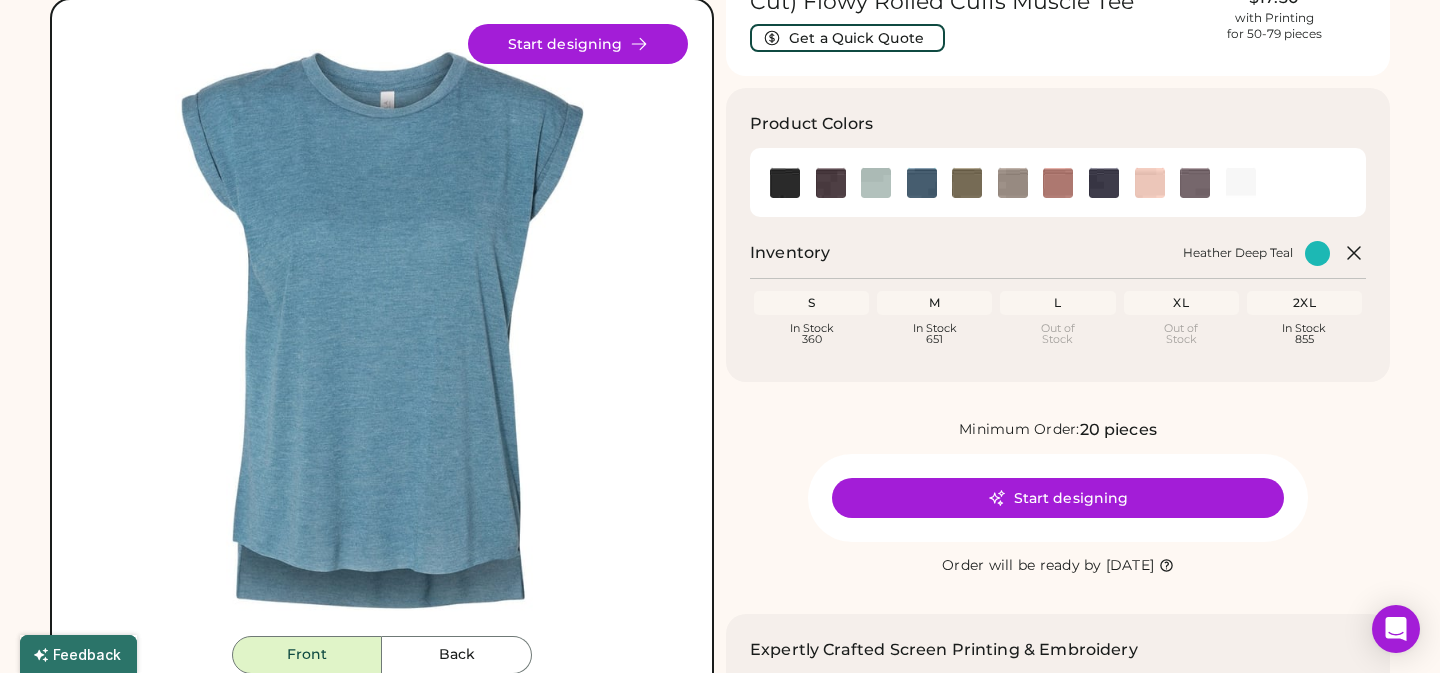 scroll, scrollTop: 147, scrollLeft: 0, axis: vertical 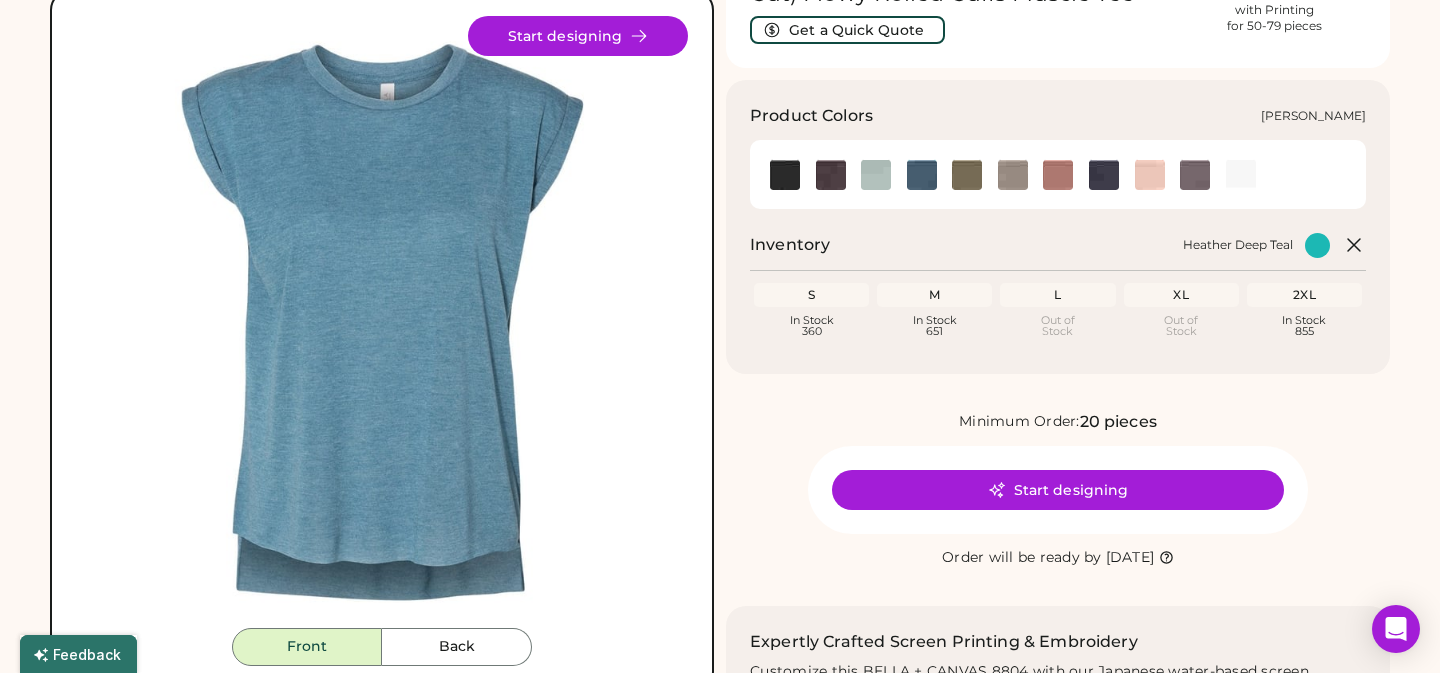 click 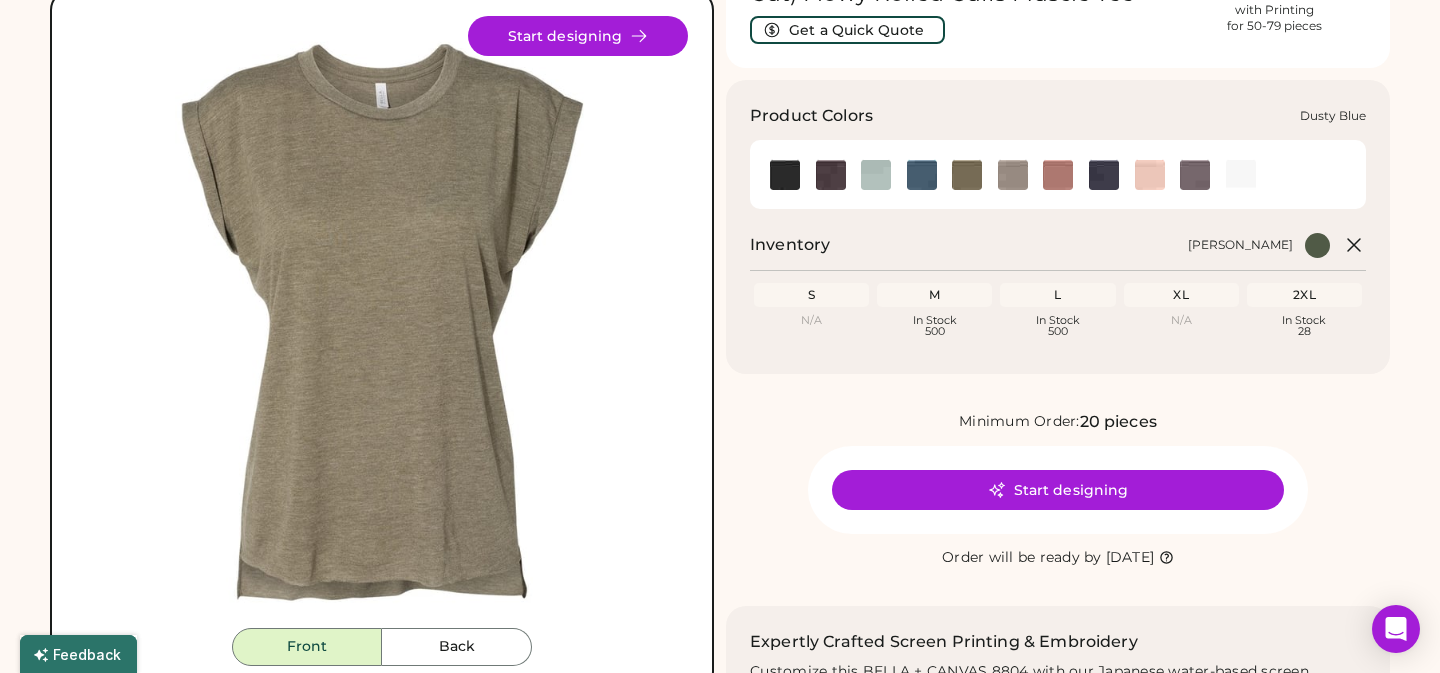 click 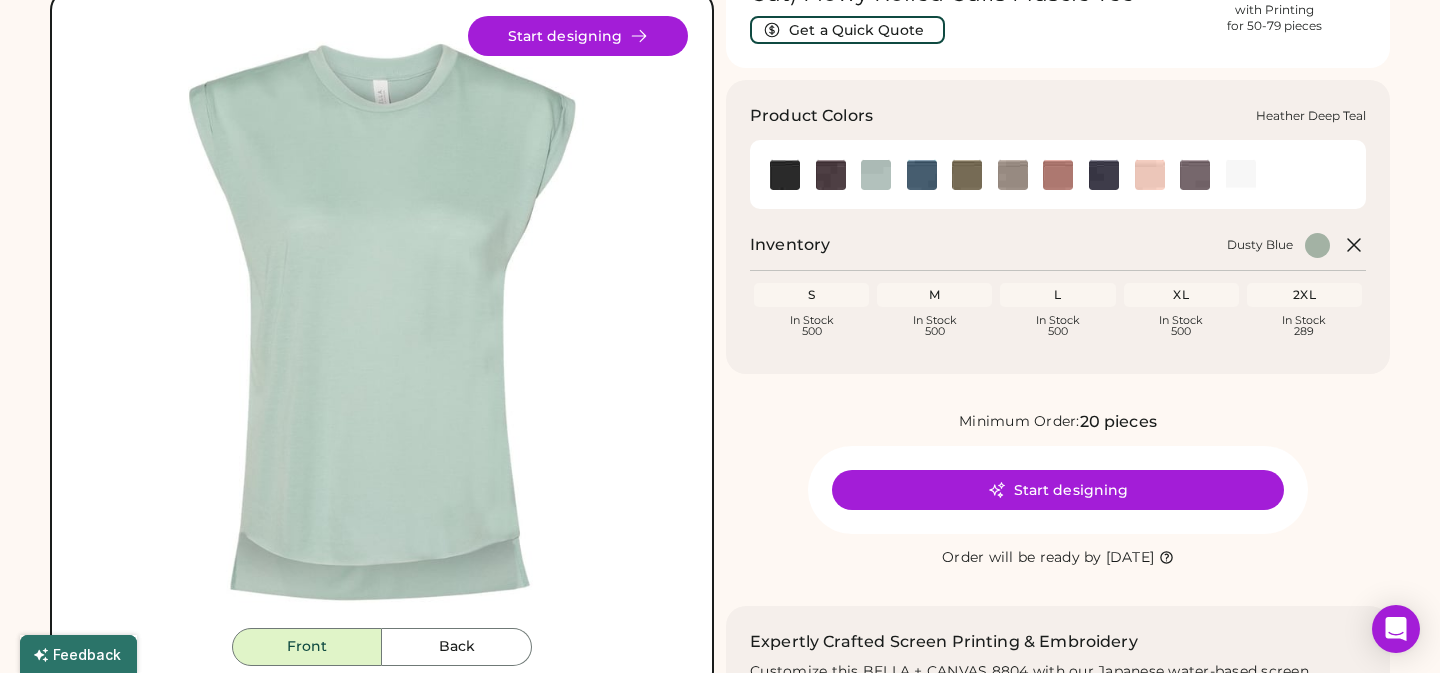 click 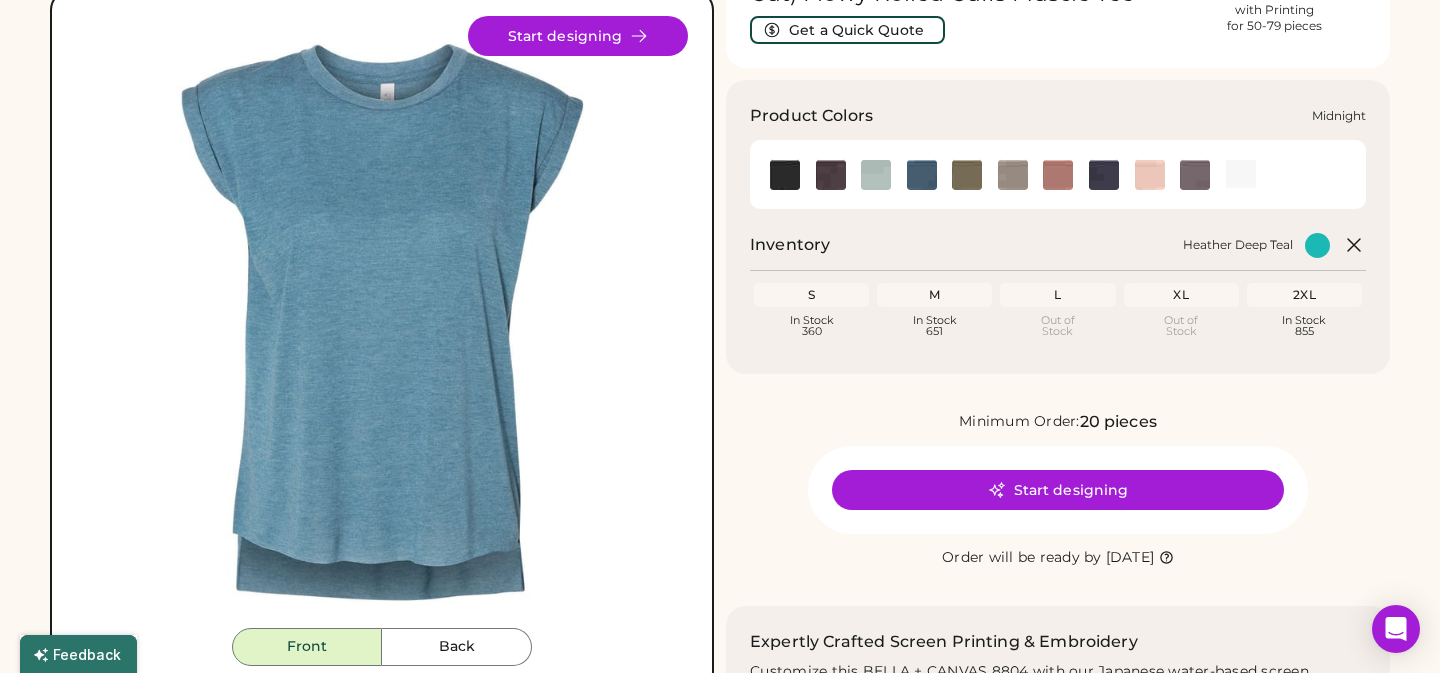 click 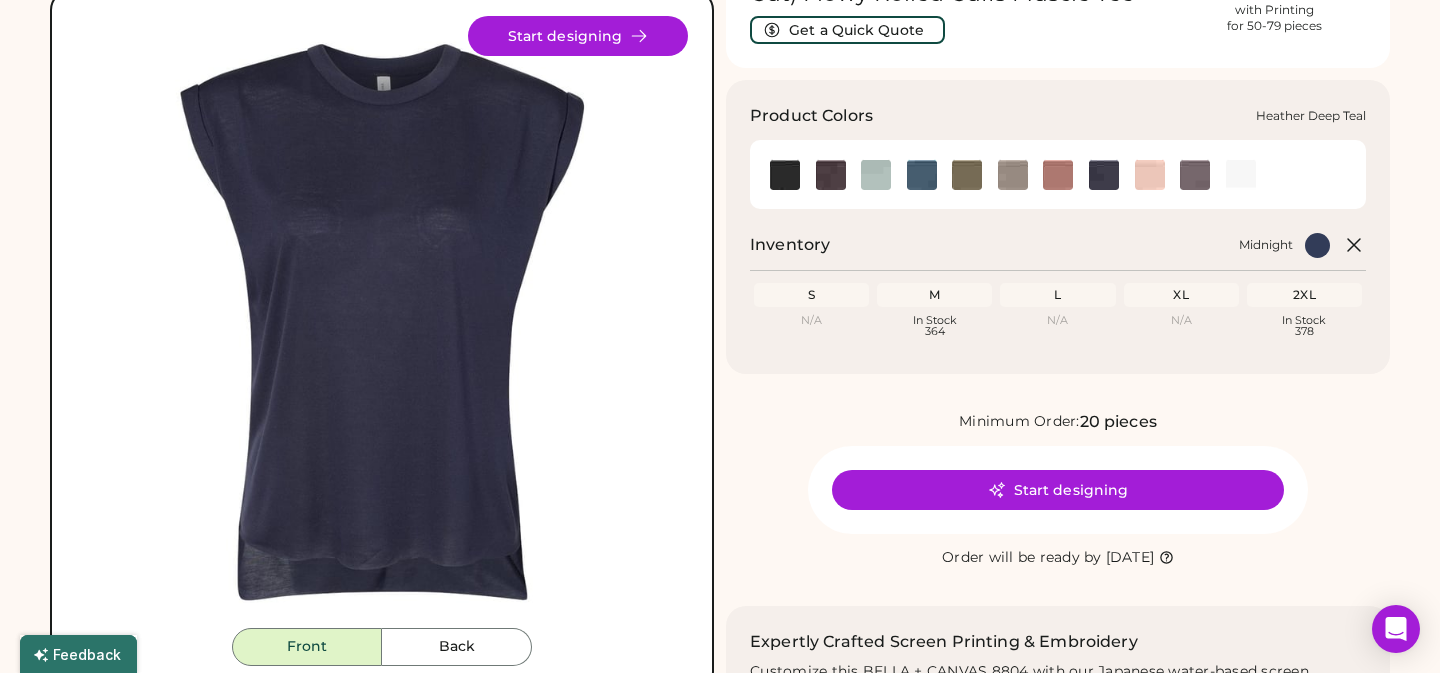 click 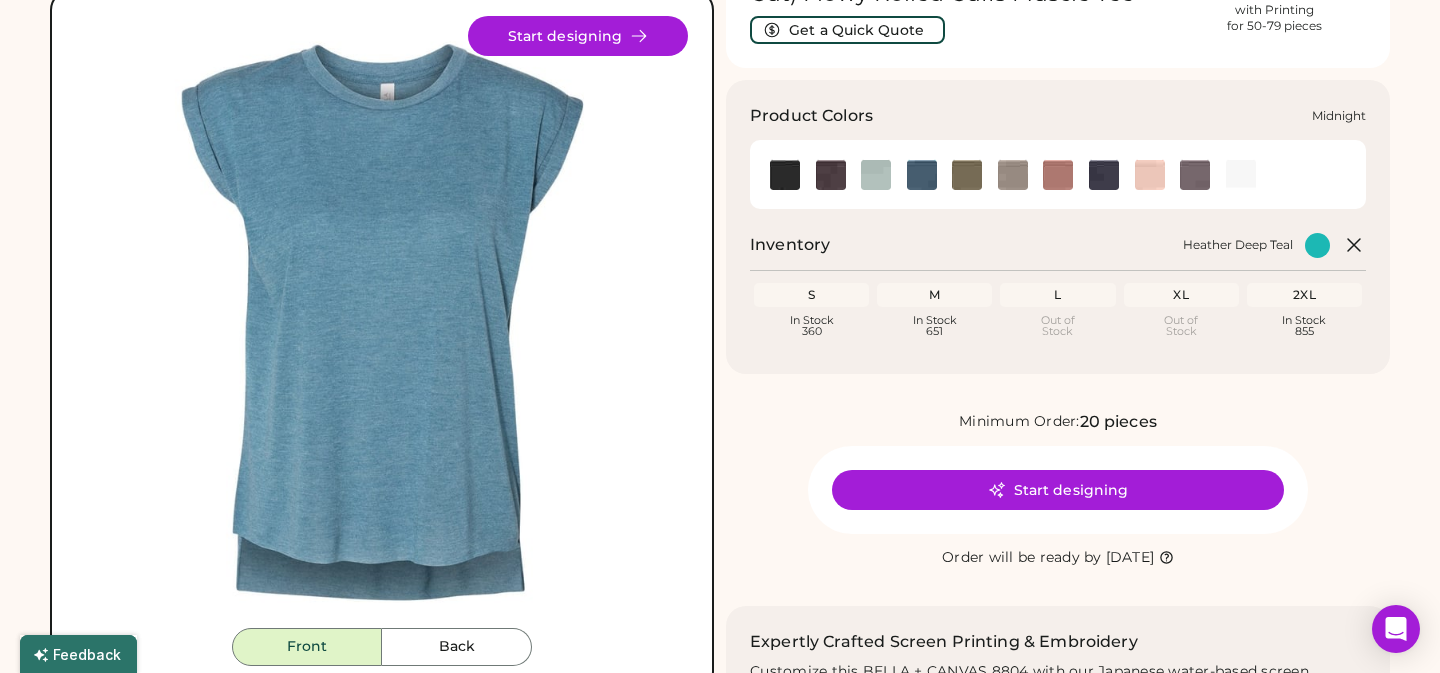 click 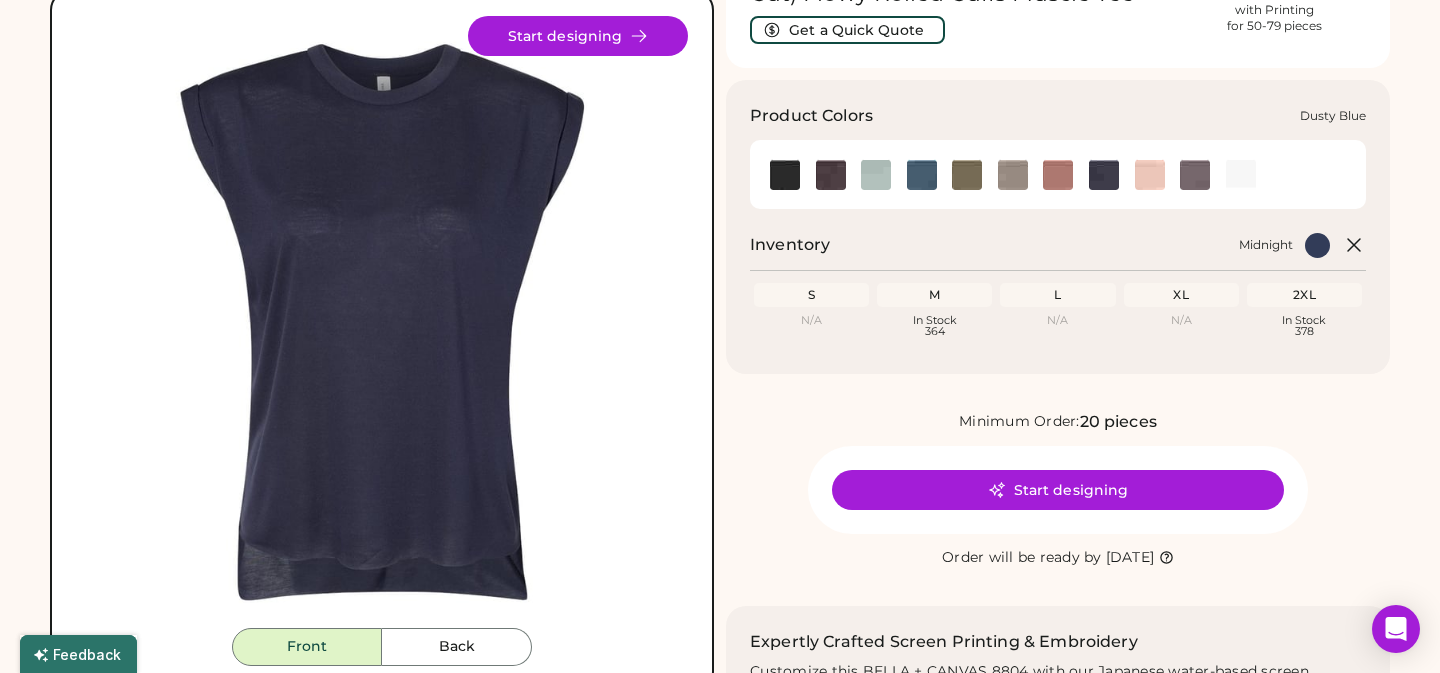 click 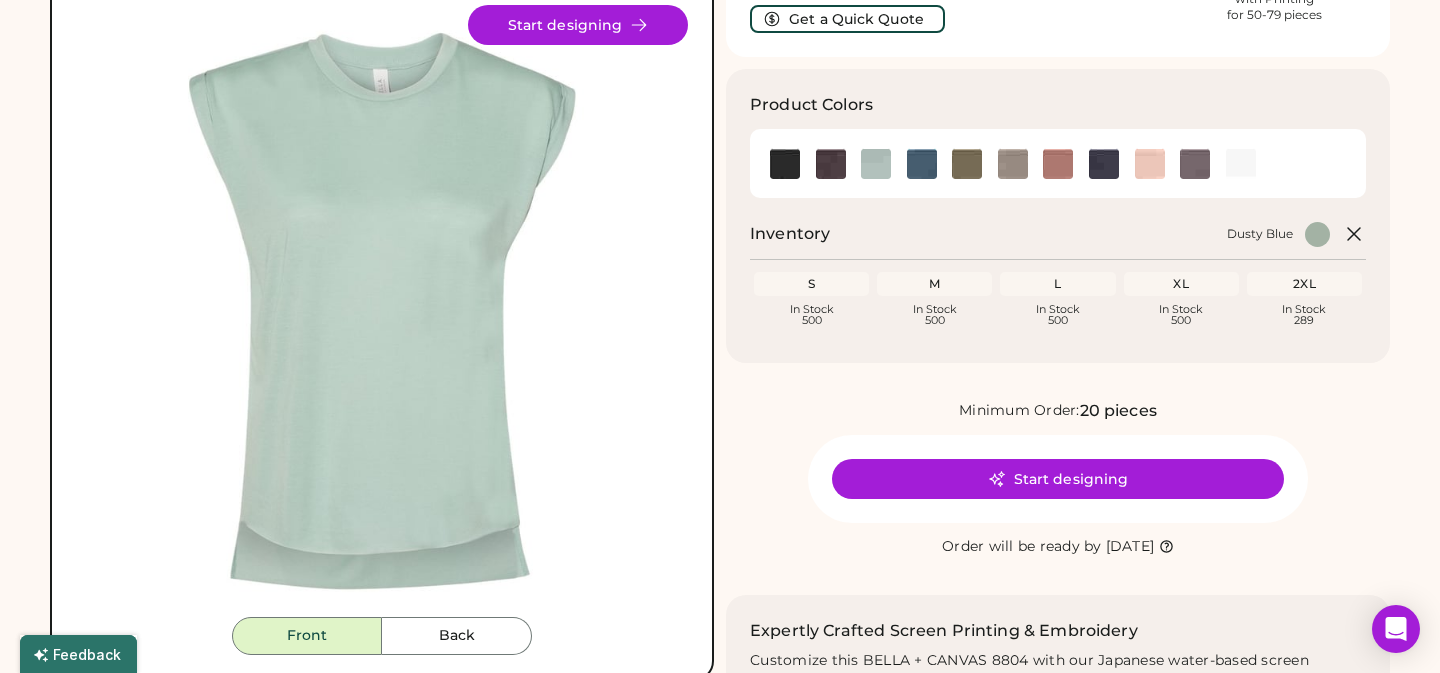 scroll, scrollTop: 163, scrollLeft: 0, axis: vertical 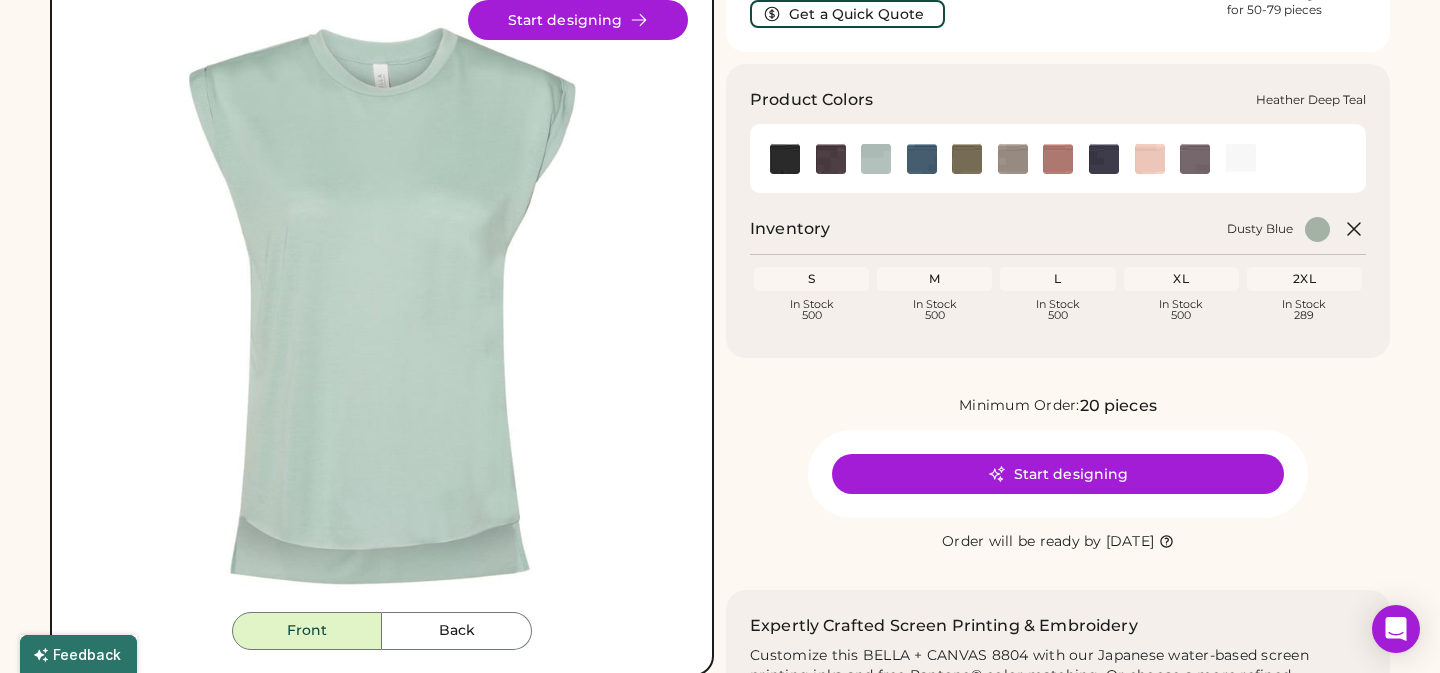 click 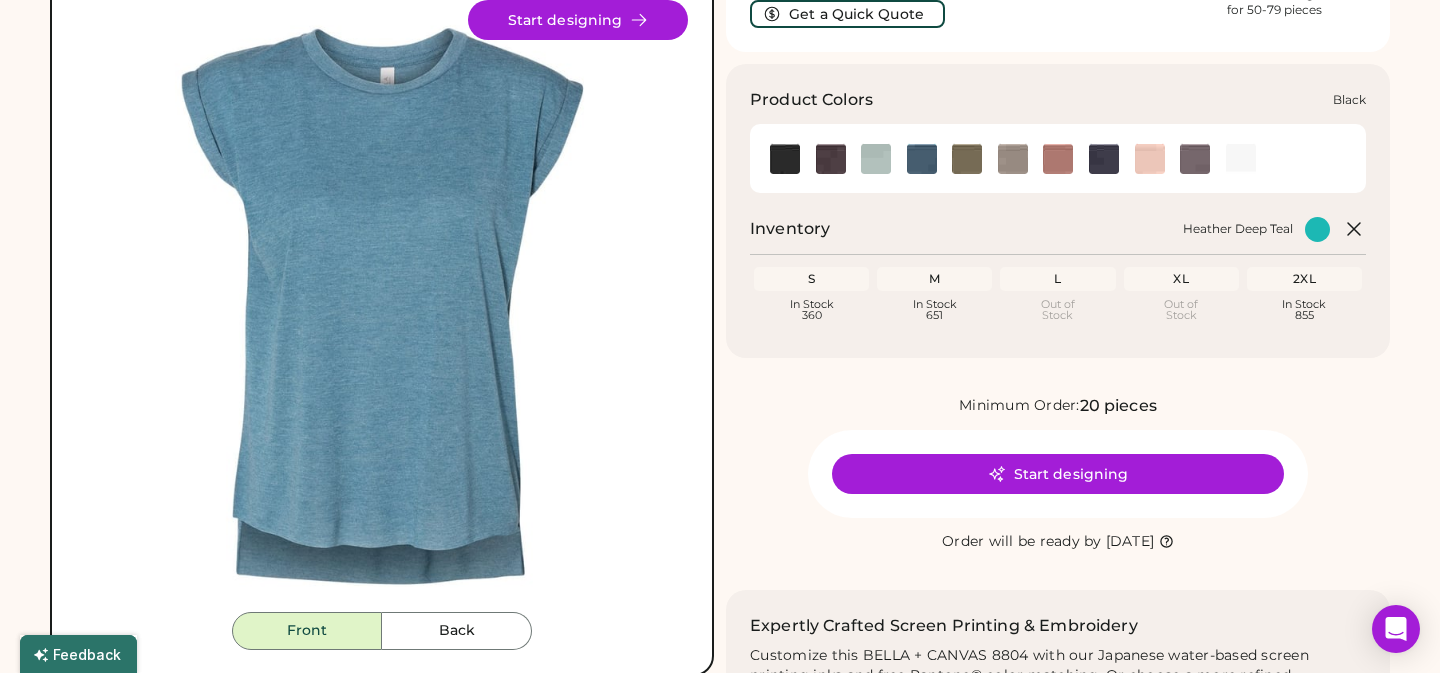 click 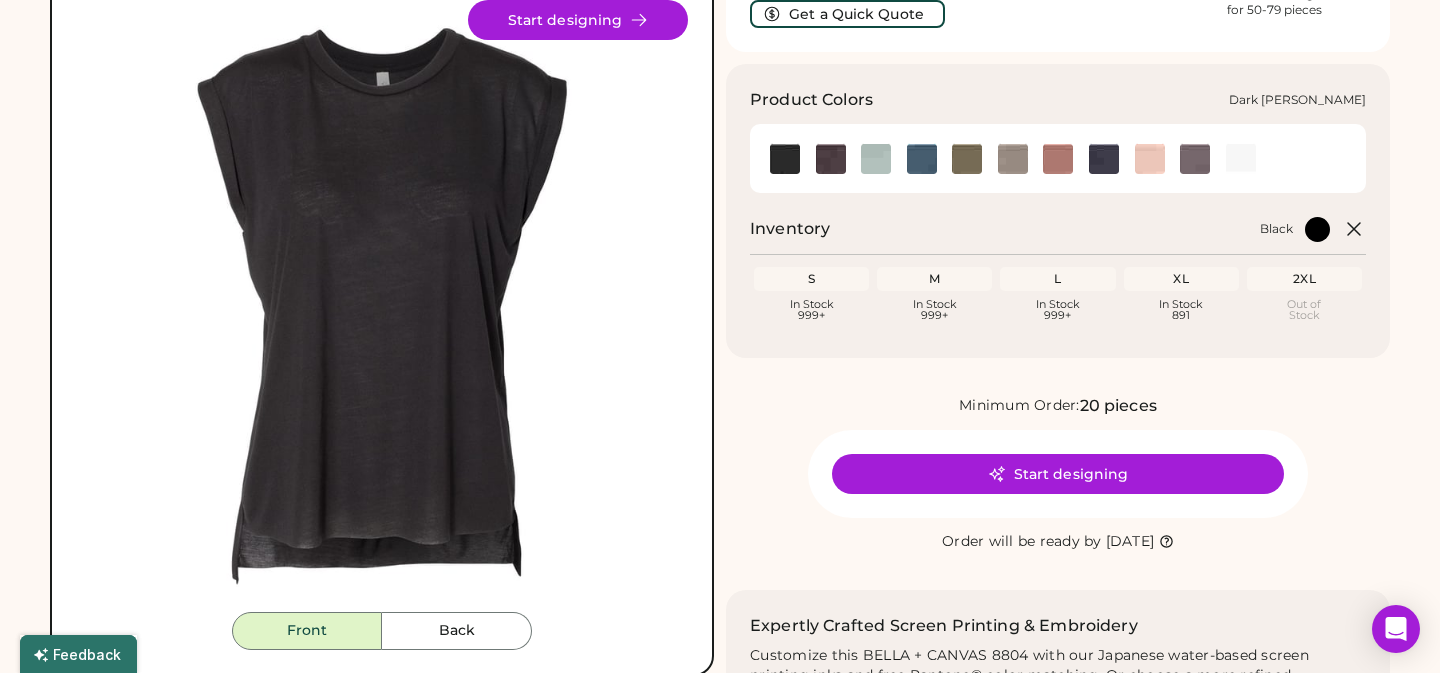 click 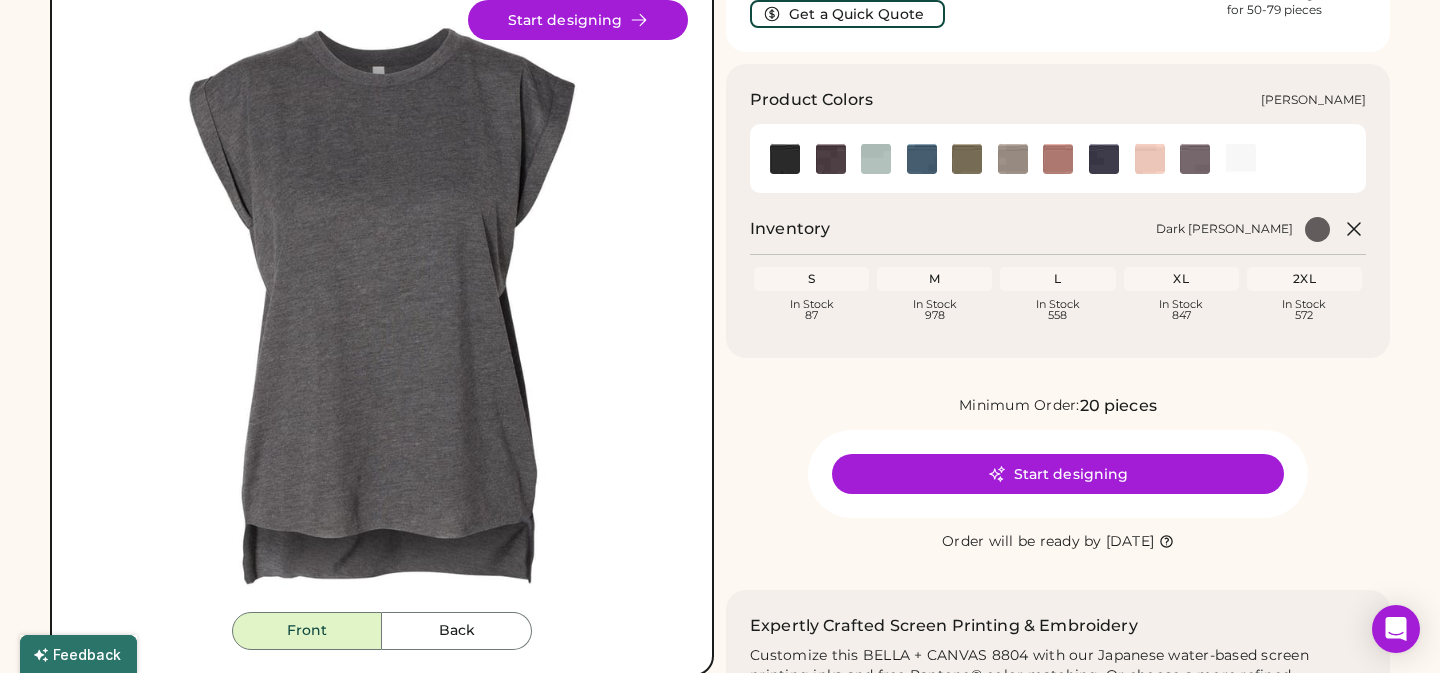 click 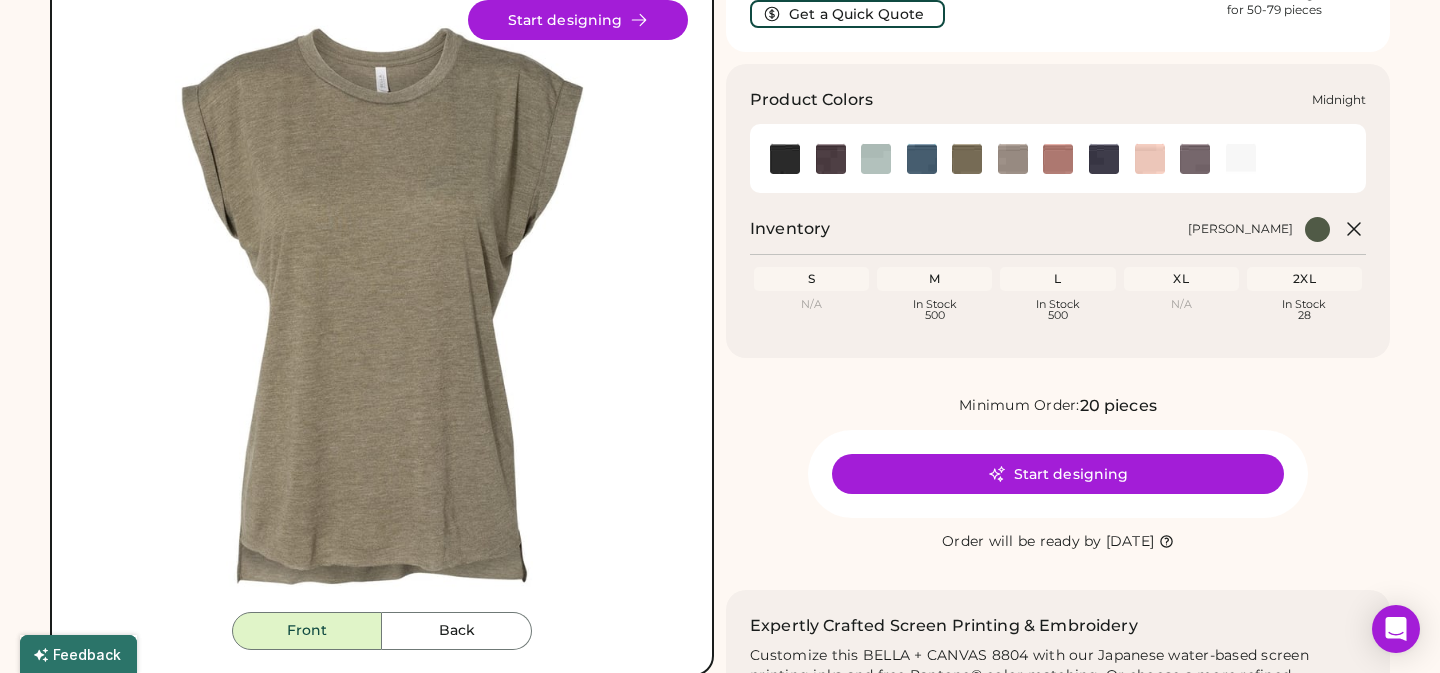 click 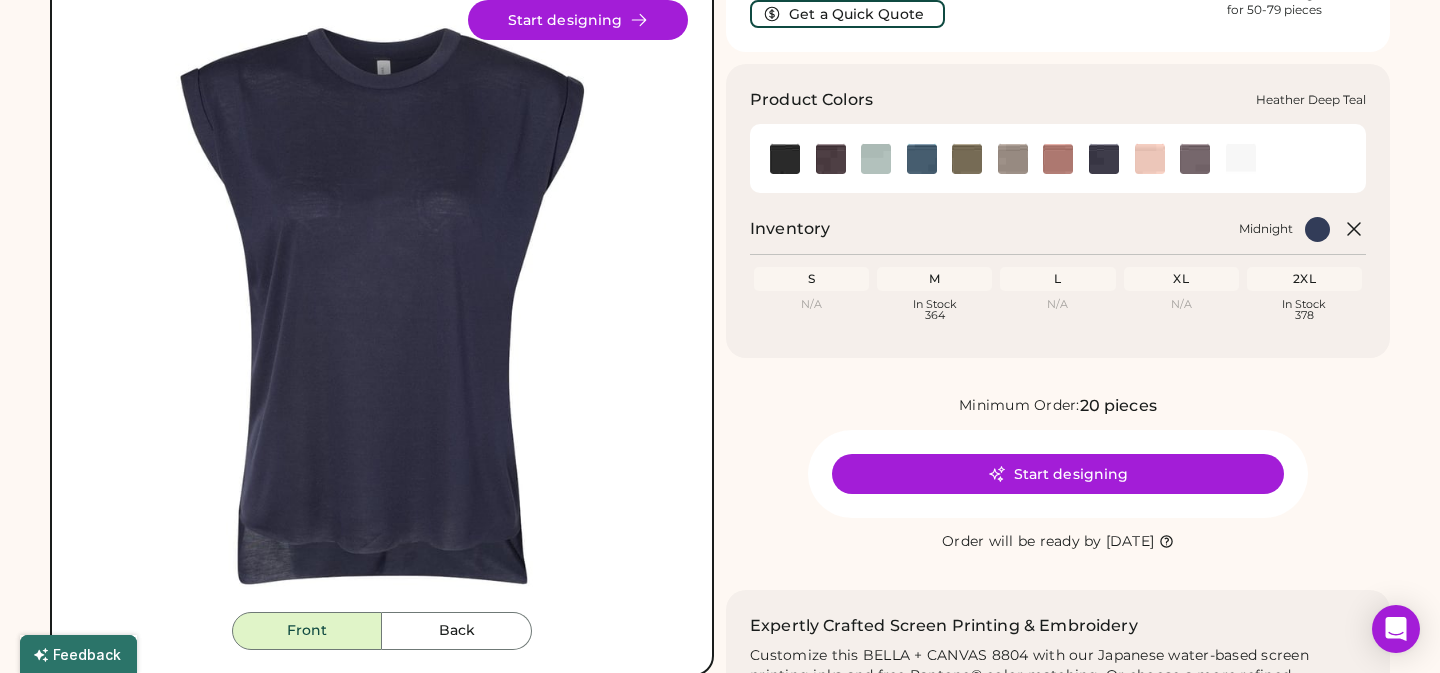click 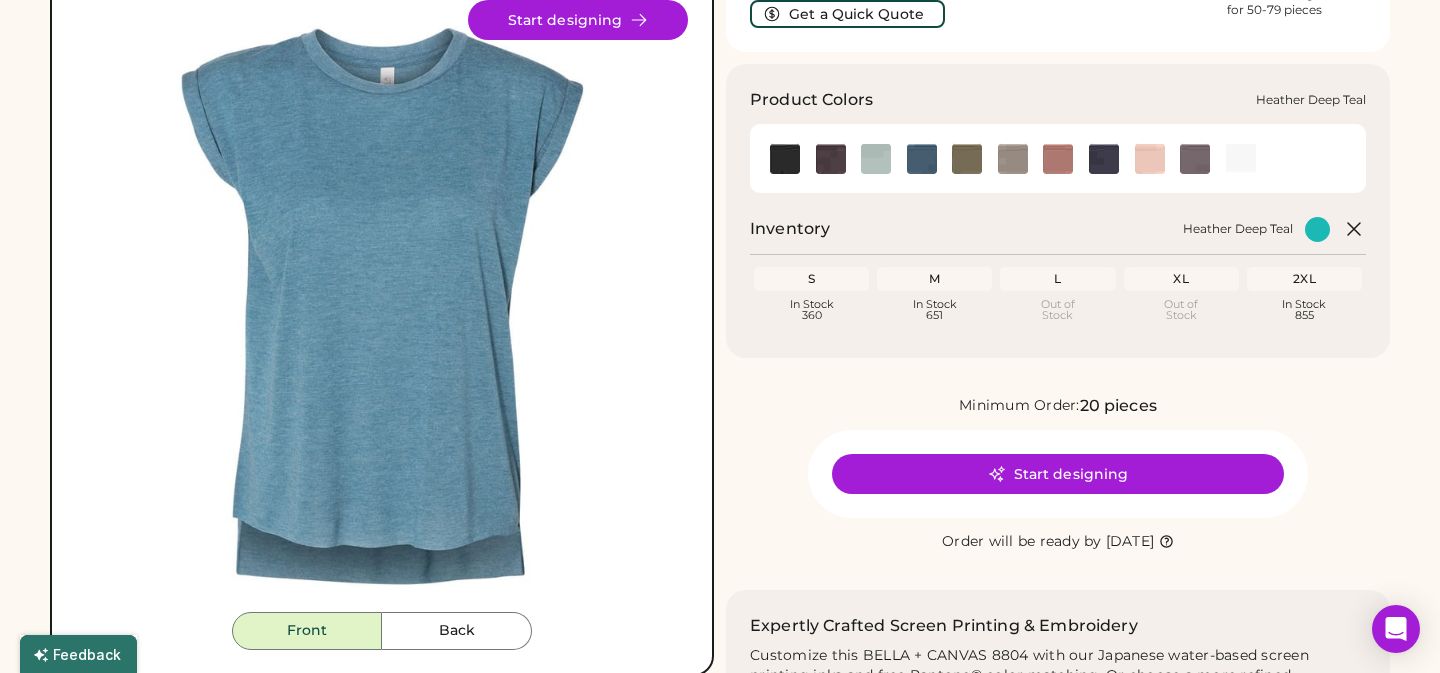 click 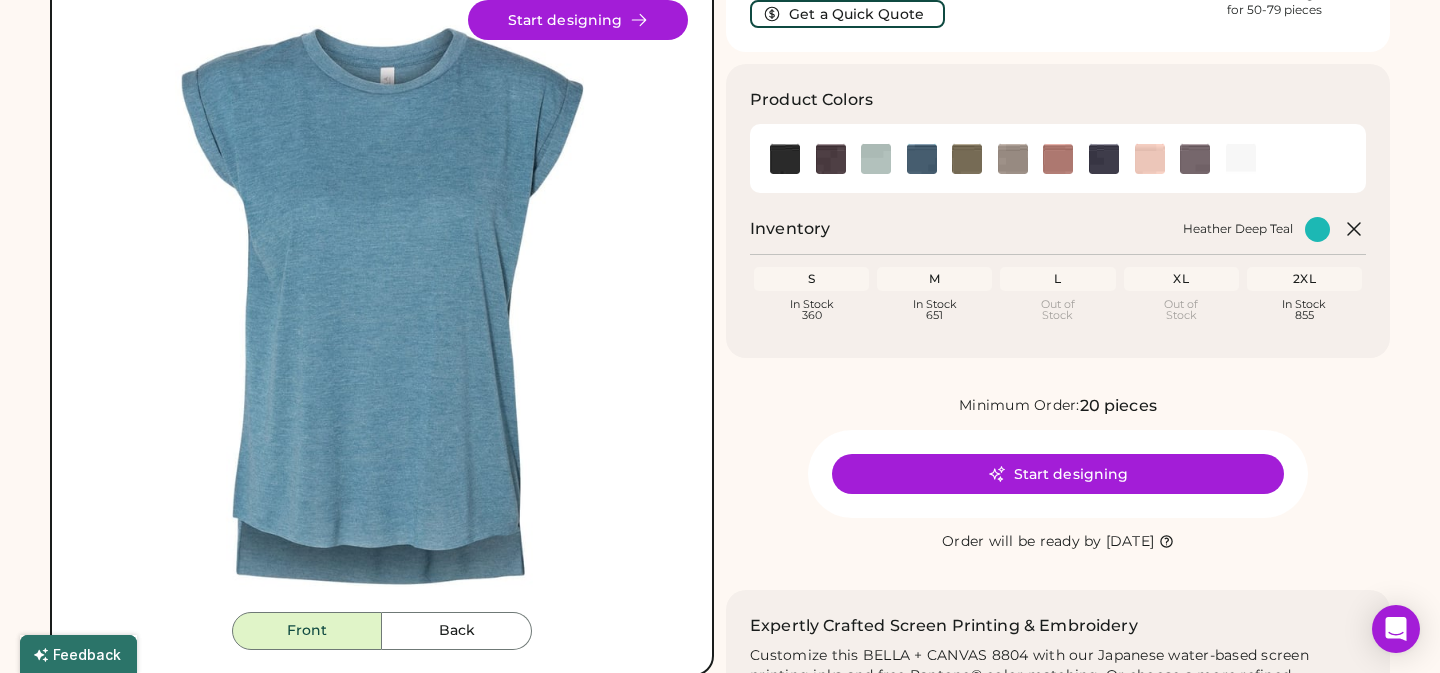scroll, scrollTop: 0, scrollLeft: 0, axis: both 